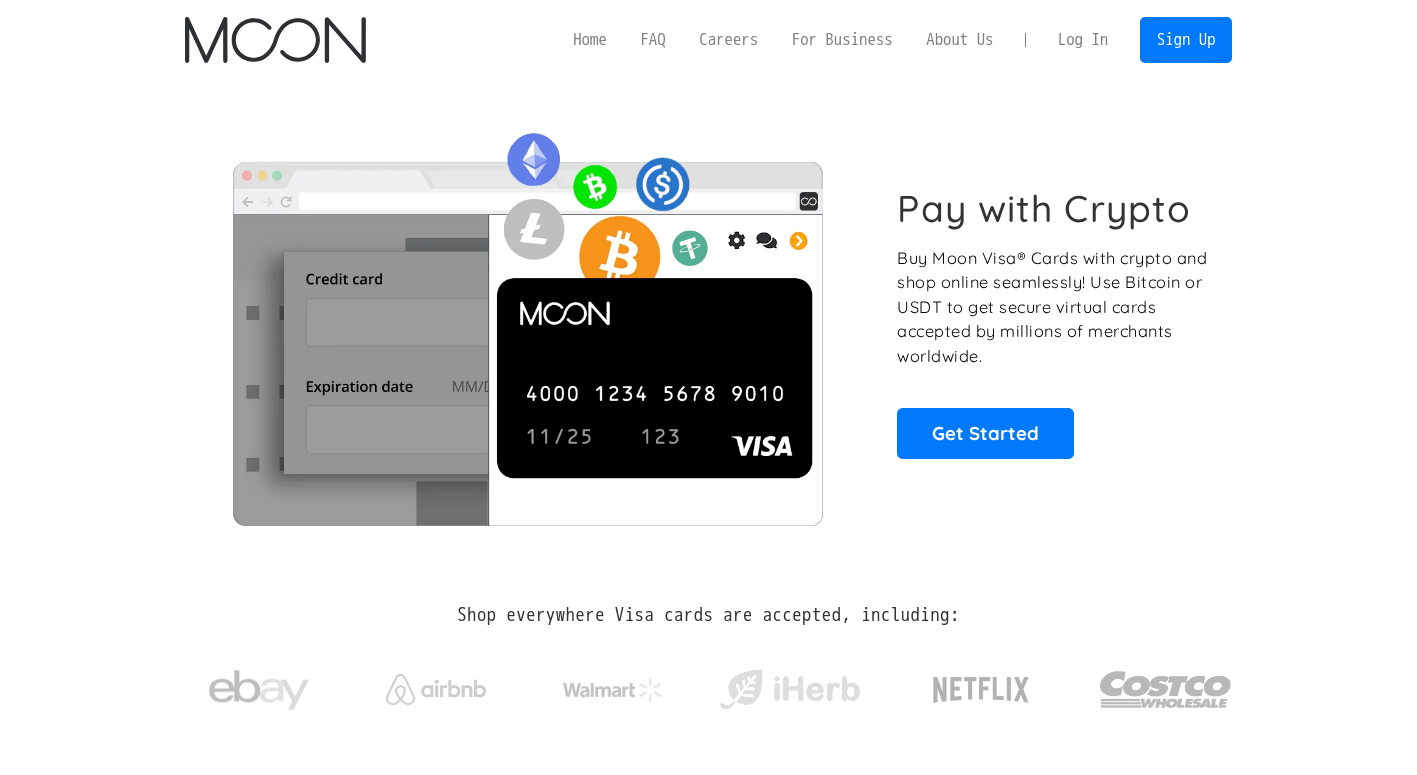 scroll, scrollTop: 0, scrollLeft: 0, axis: both 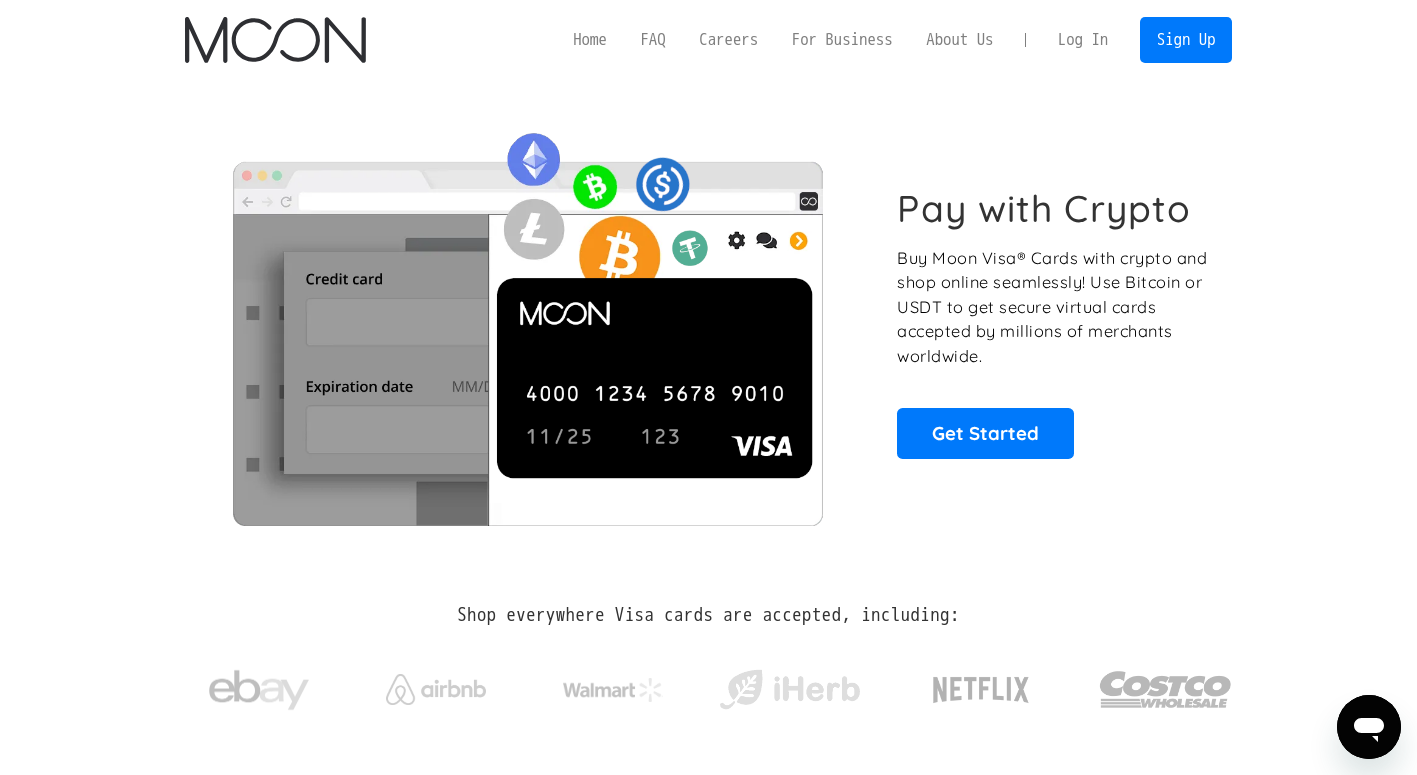 click on "Log In" at bounding box center (1083, 40) 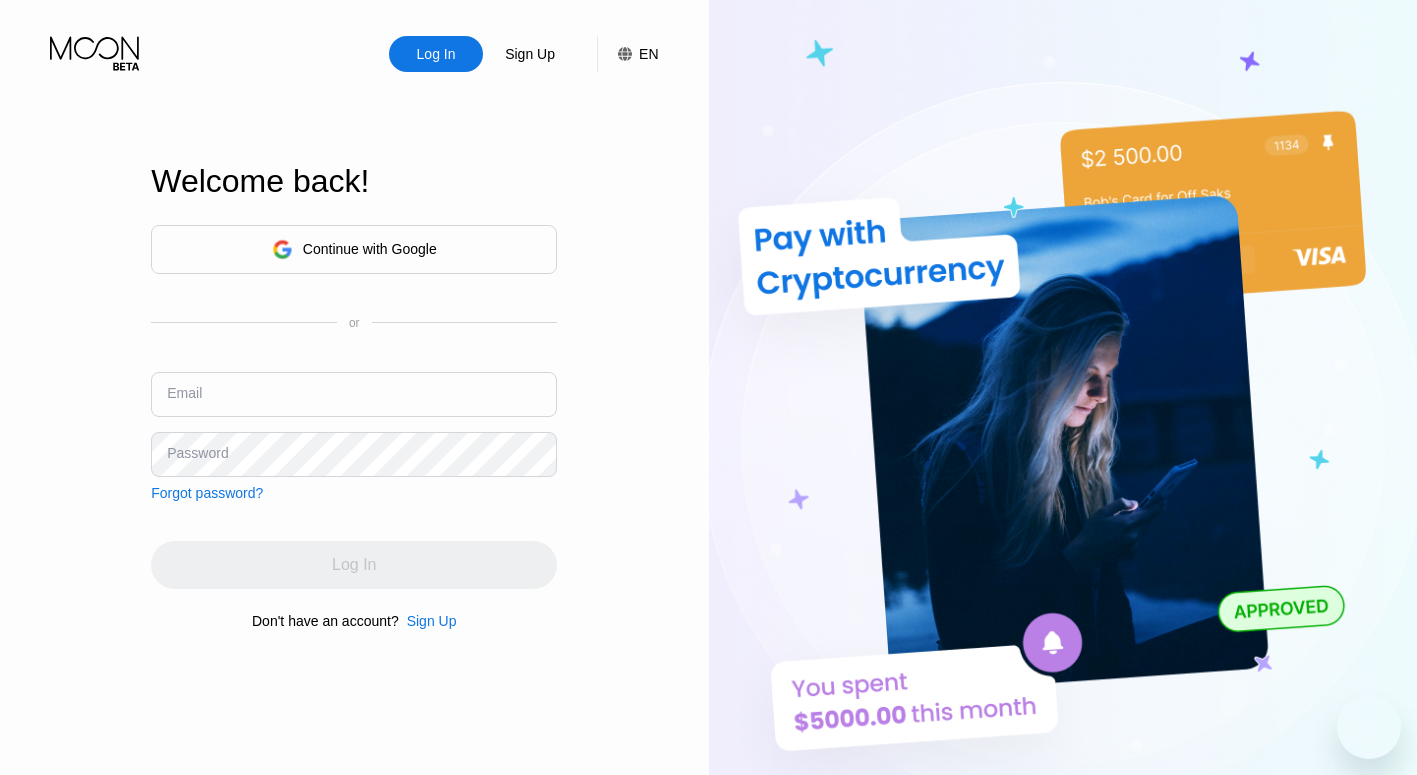 scroll, scrollTop: 0, scrollLeft: 0, axis: both 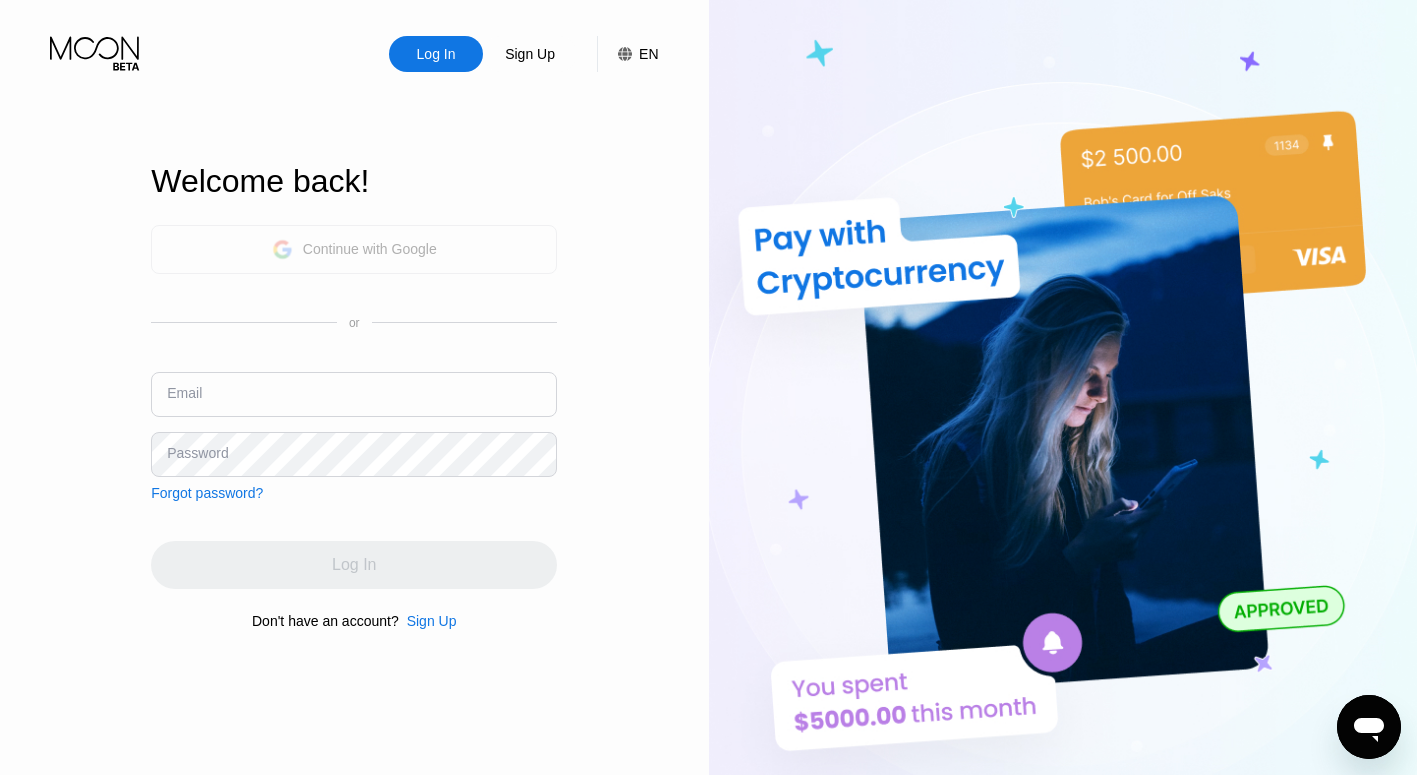 click on "Continue with Google" at bounding box center (370, 249) 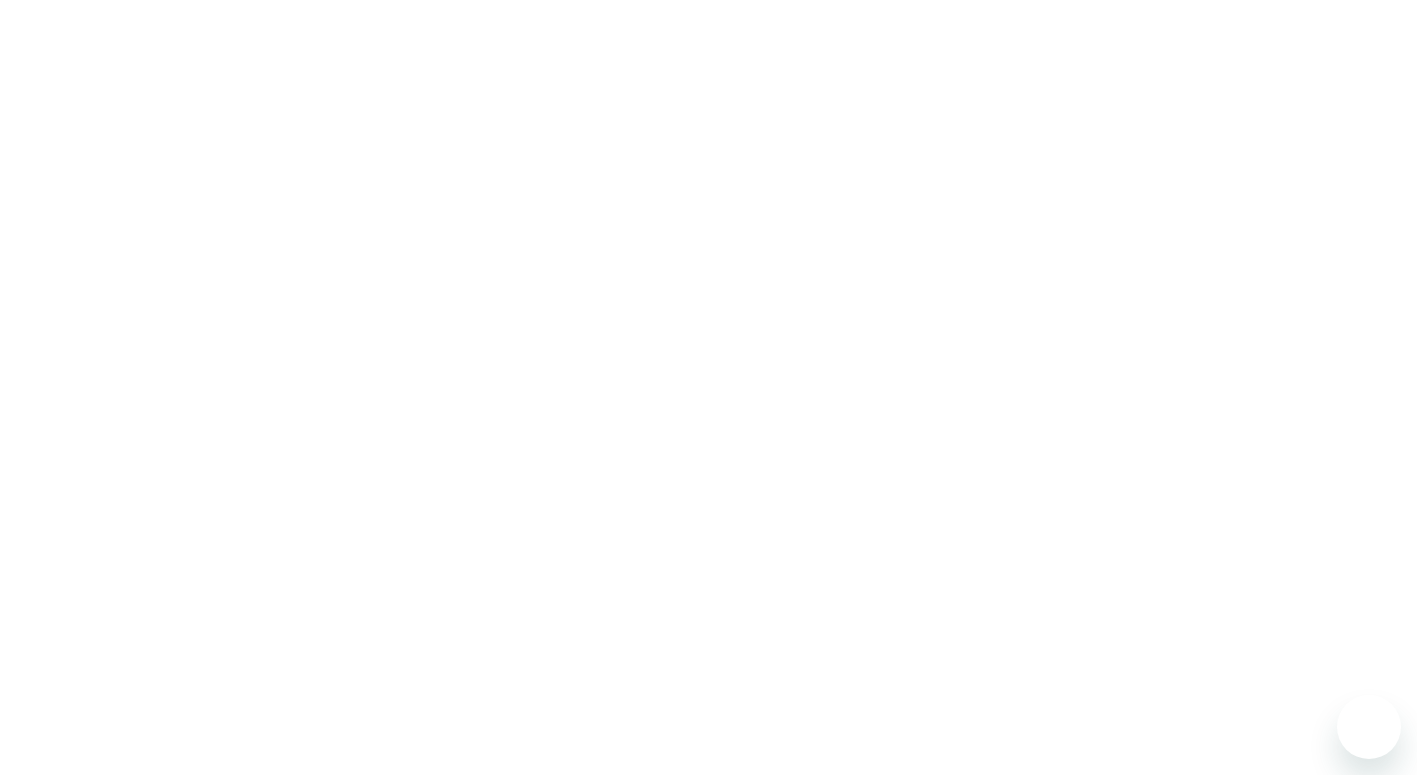 scroll, scrollTop: 0, scrollLeft: 0, axis: both 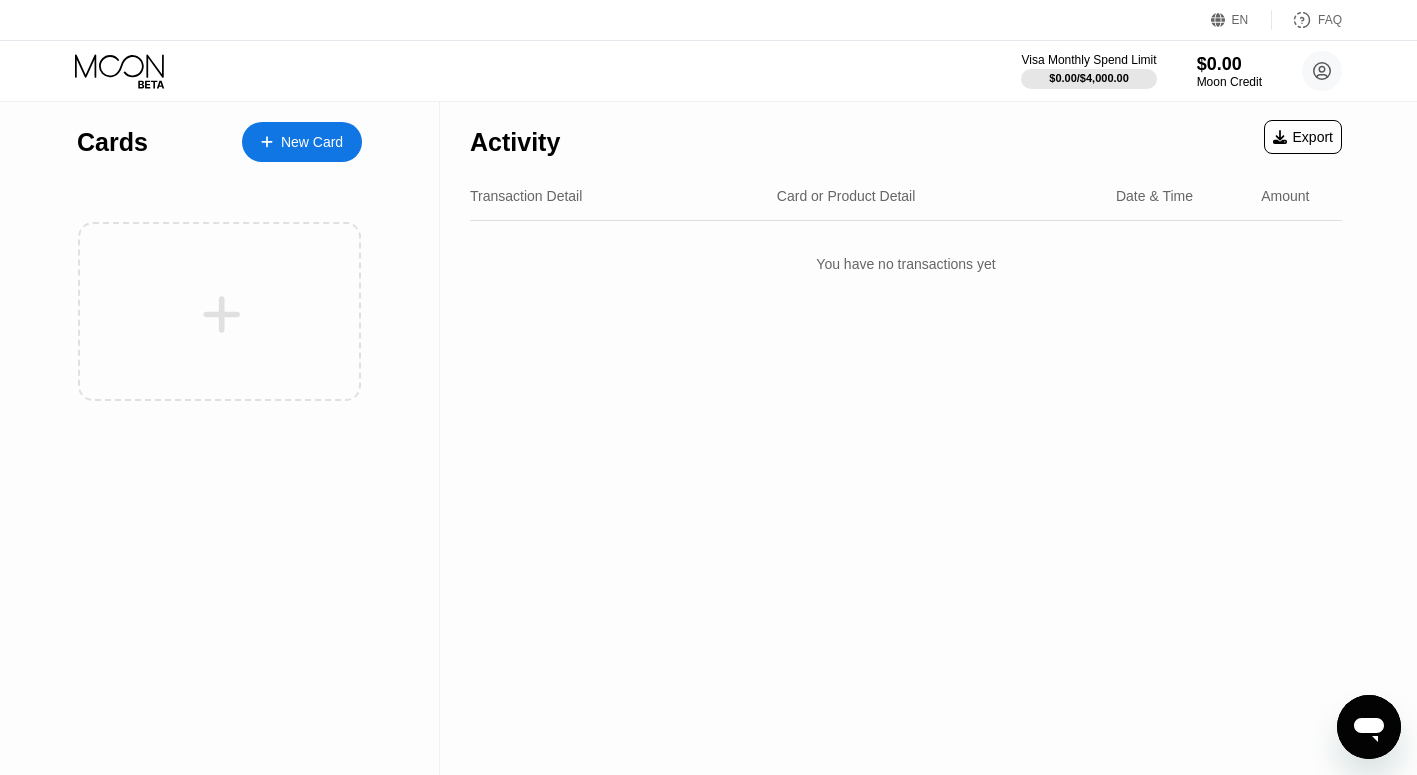 click on "EN" at bounding box center (1240, 20) 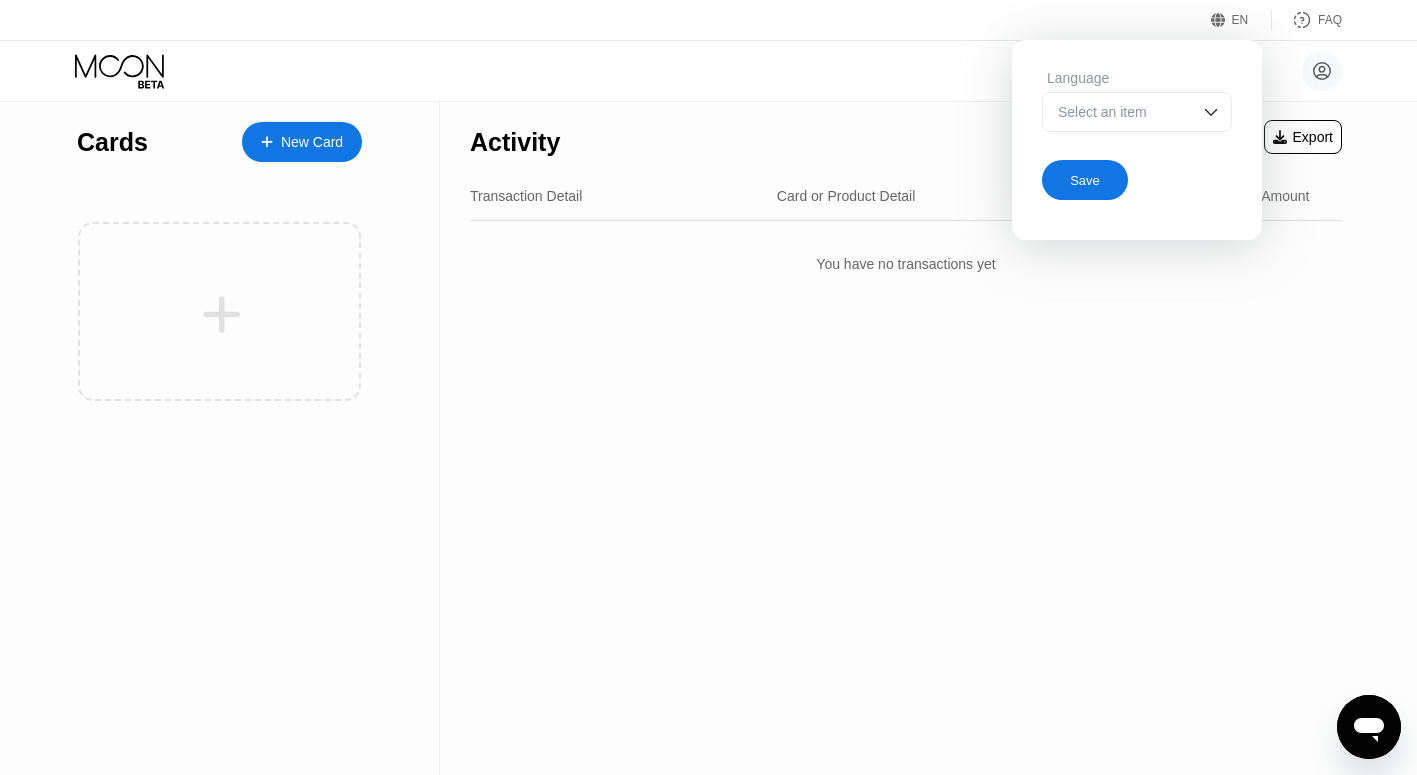 click at bounding box center (1211, 112) 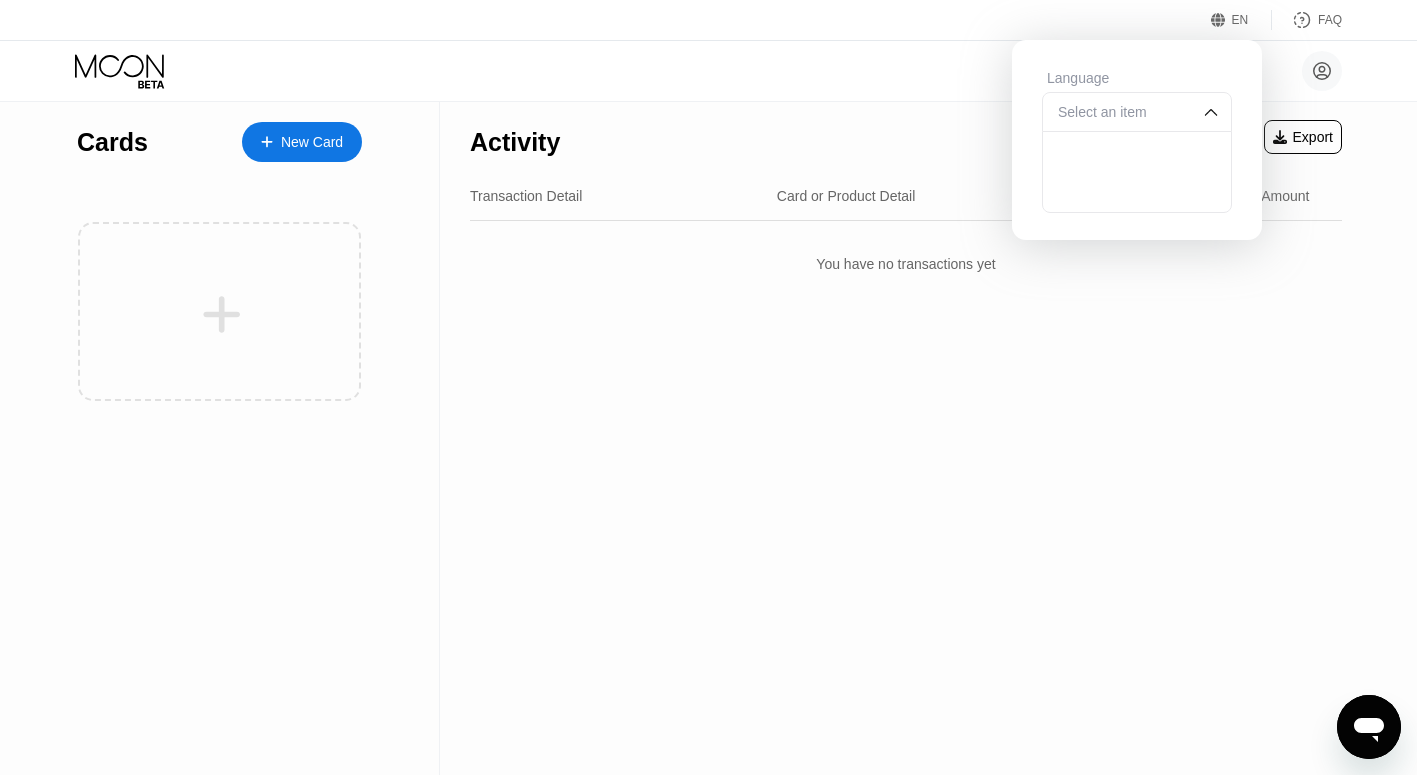 click at bounding box center (1137, 192) 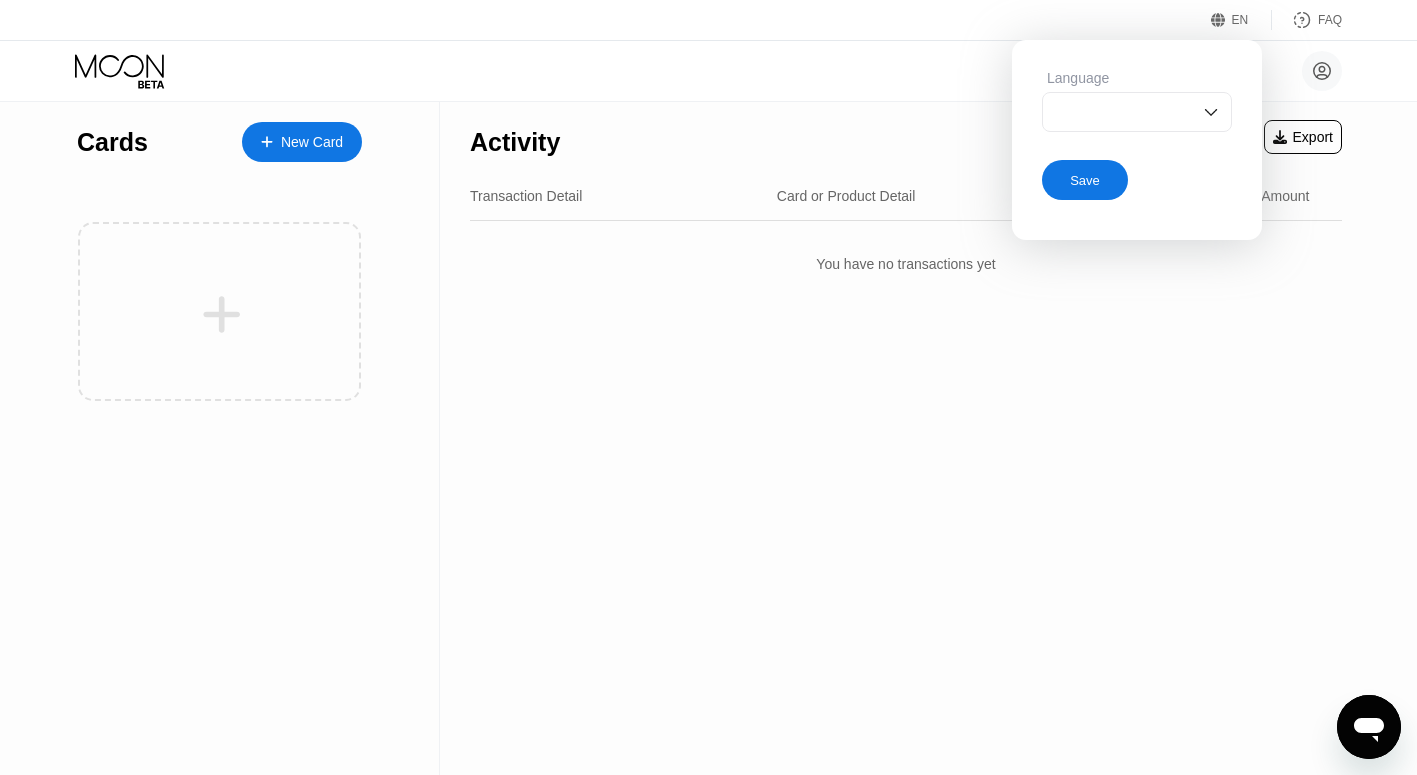 click at bounding box center [1137, 112] 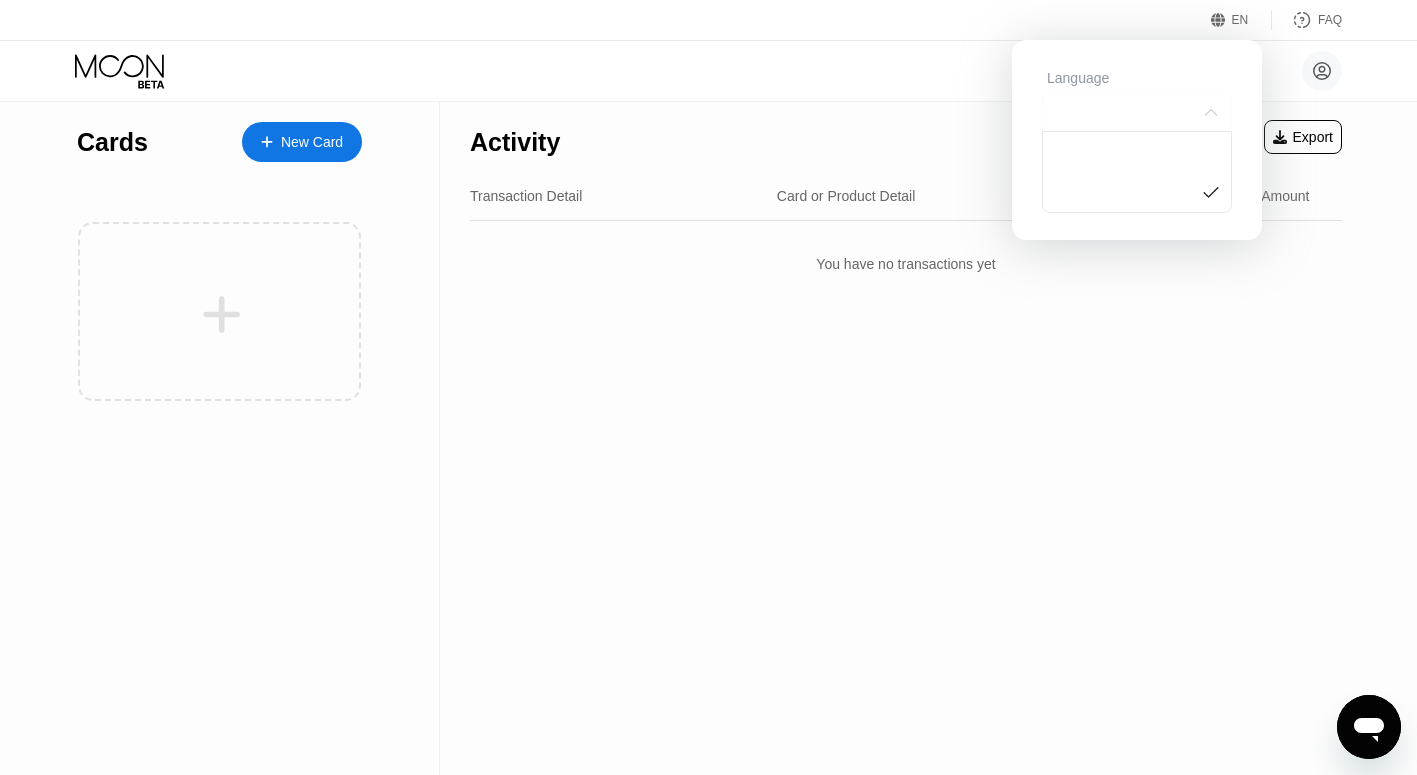 click at bounding box center [1137, 112] 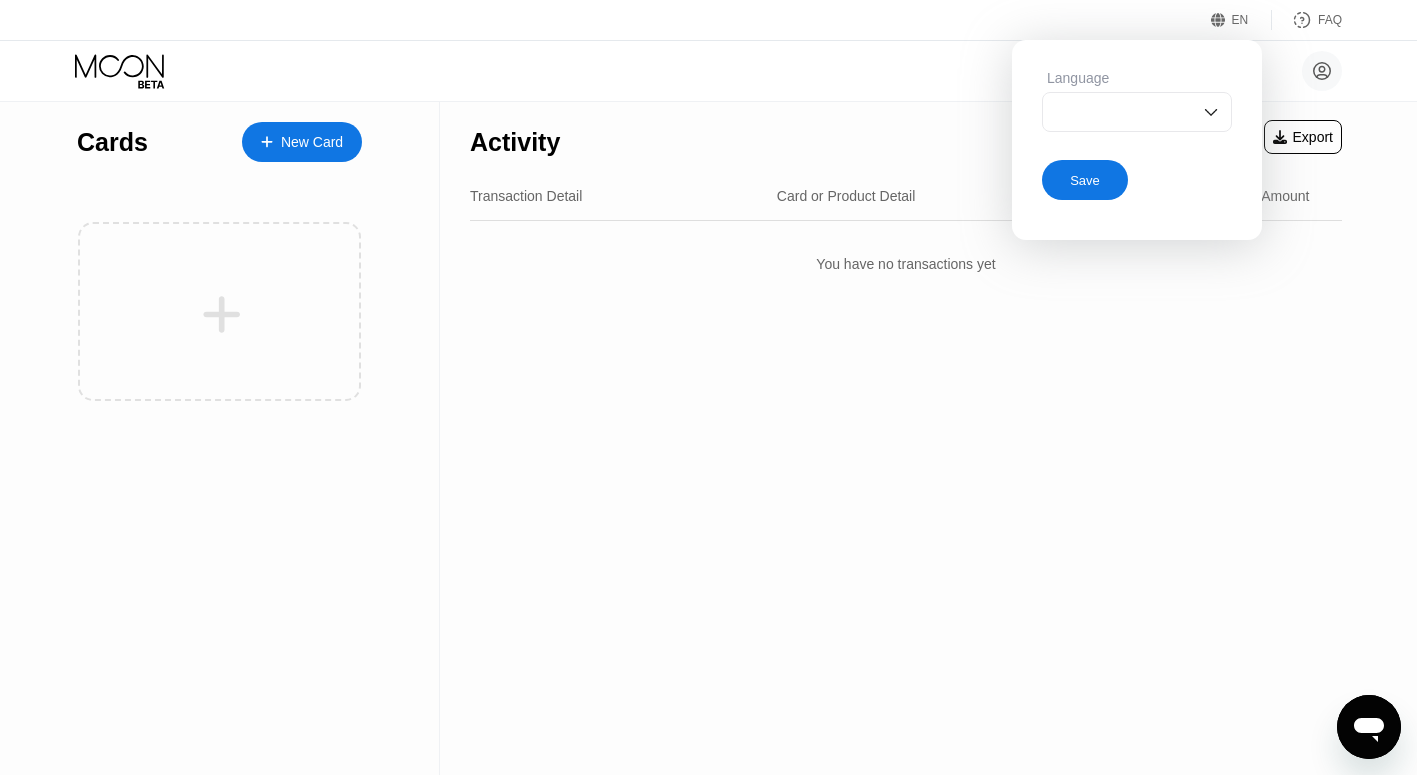 click on "Save" at bounding box center (1085, 180) 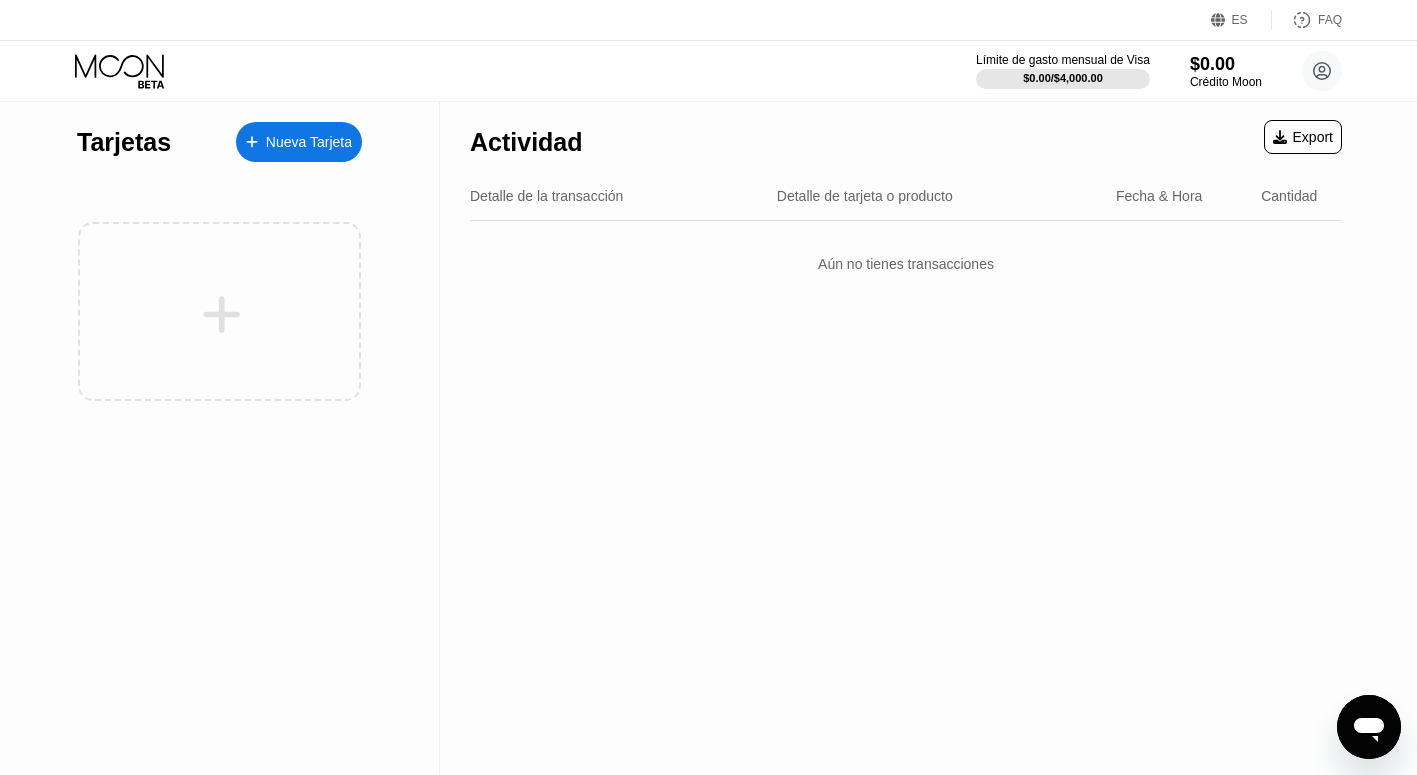click 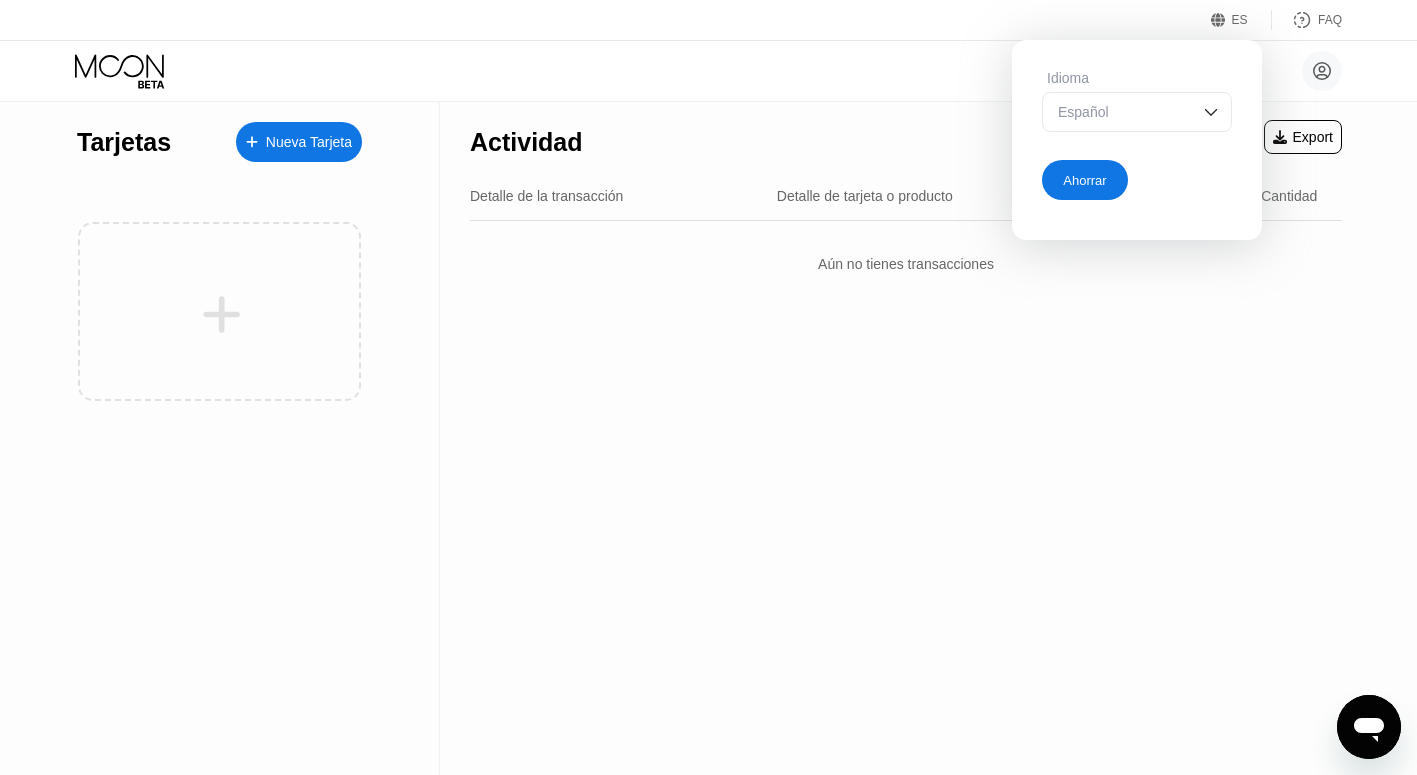 click on "Español" at bounding box center (1122, 112) 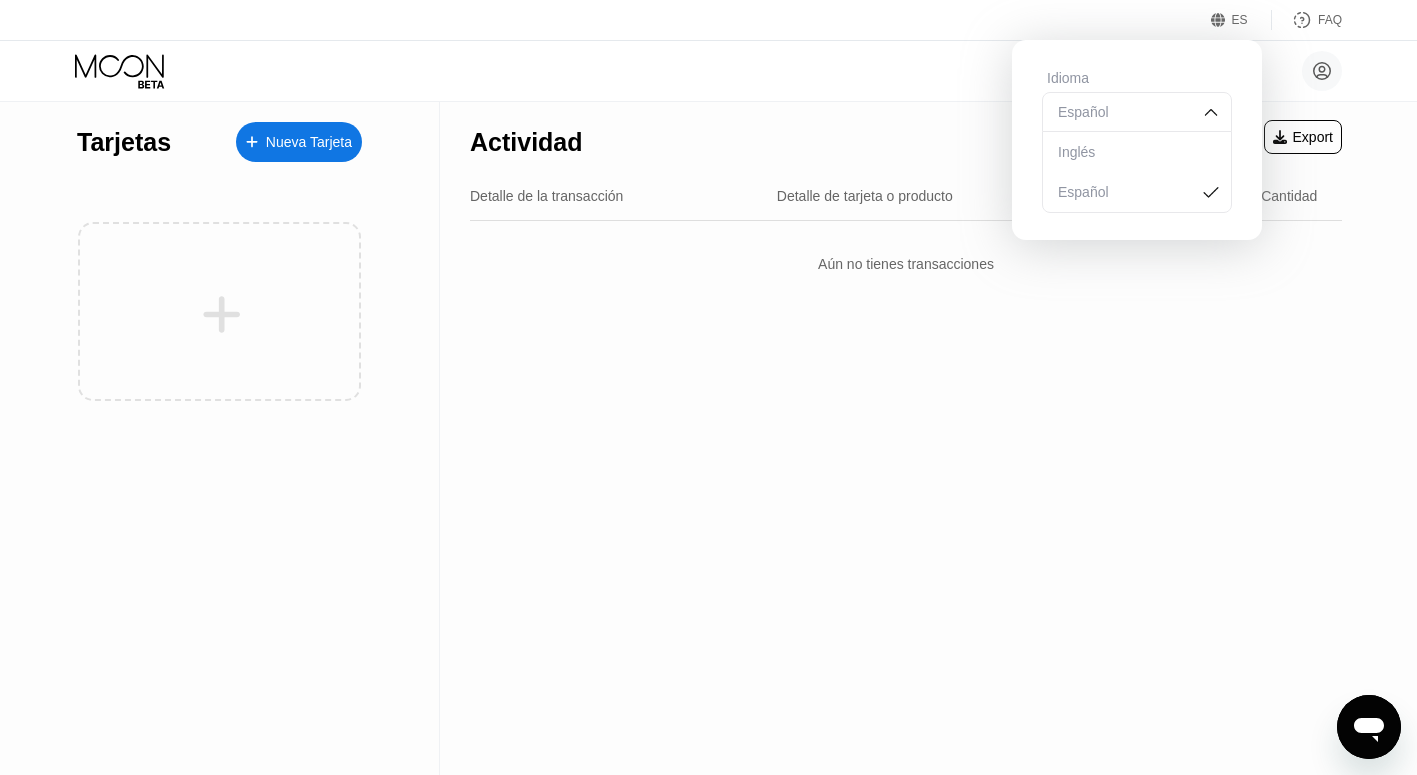 scroll, scrollTop: 0, scrollLeft: 0, axis: both 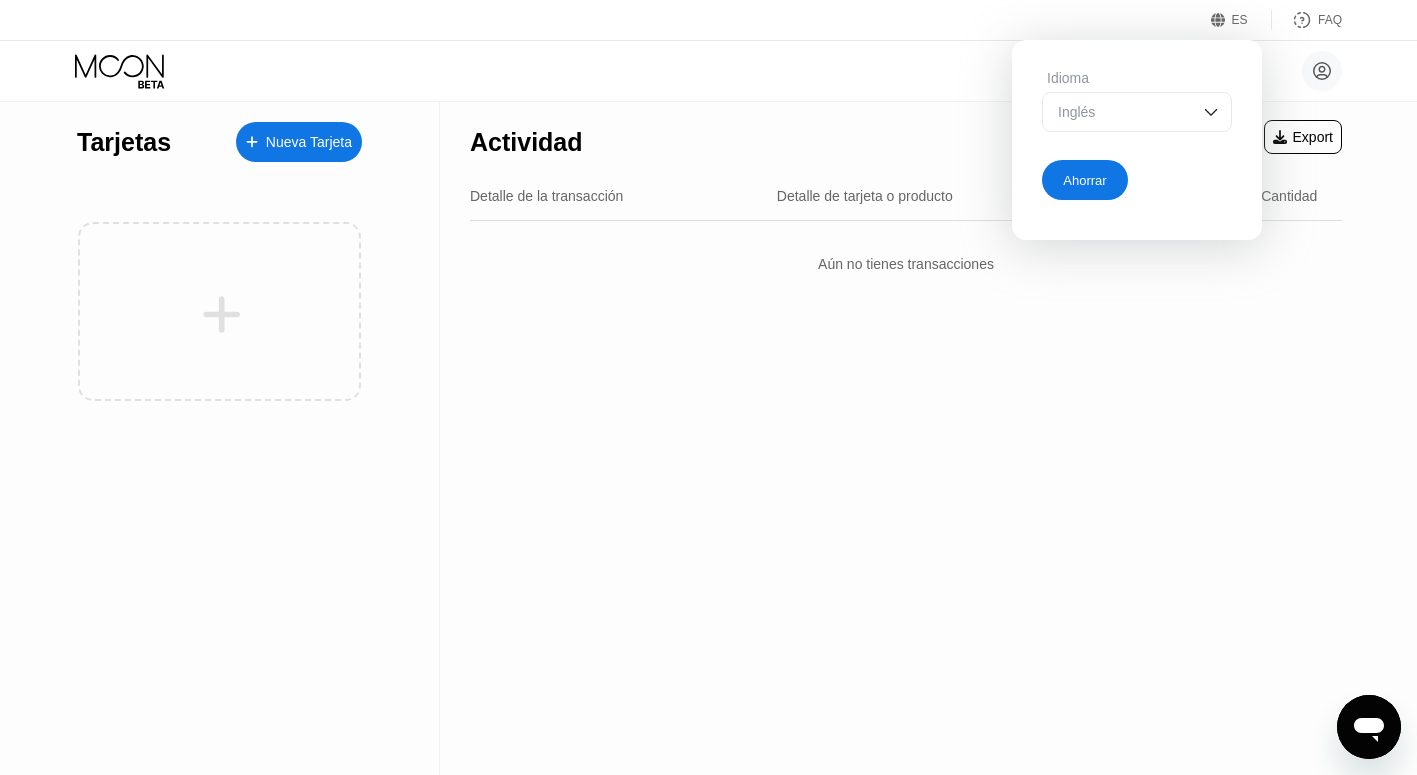 click on "Ahorrar" at bounding box center [1085, 180] 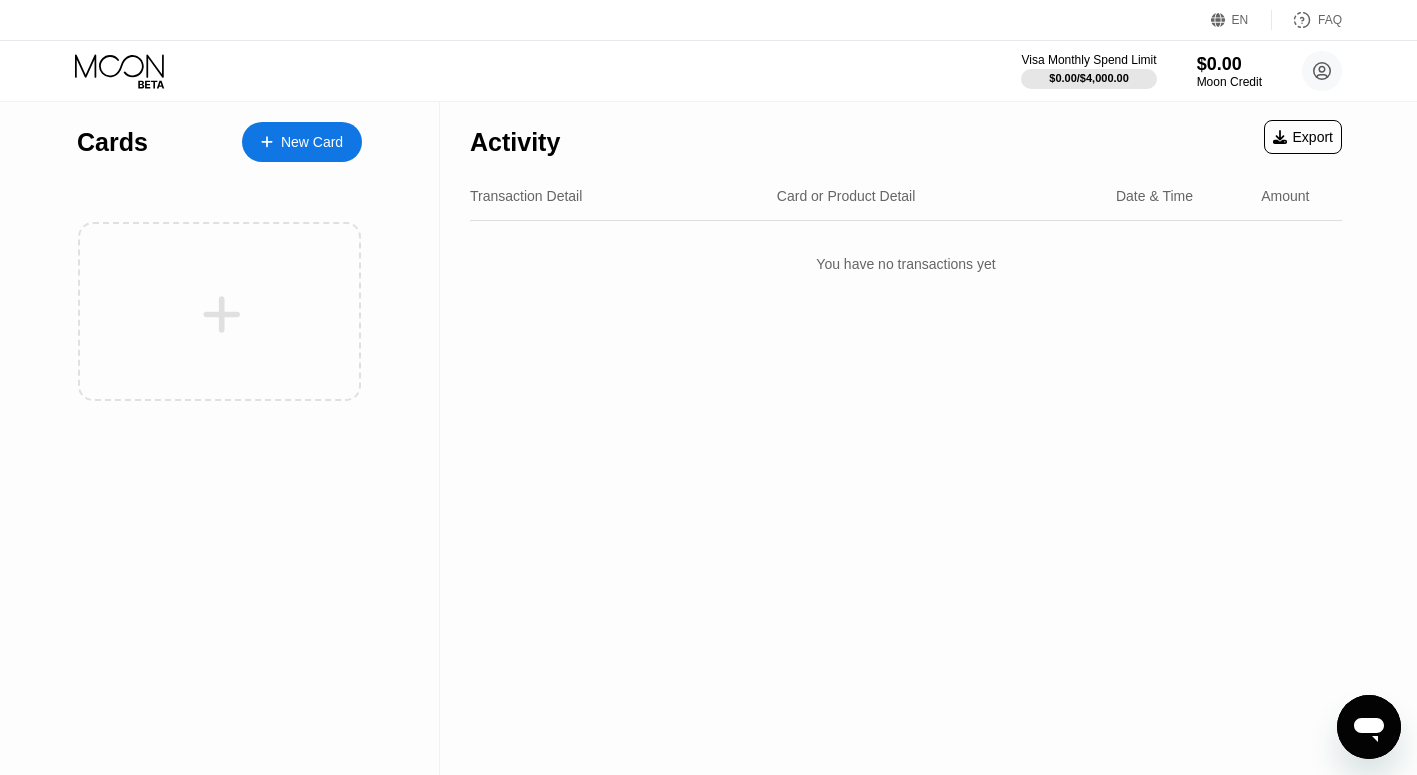 click at bounding box center (277, 142) 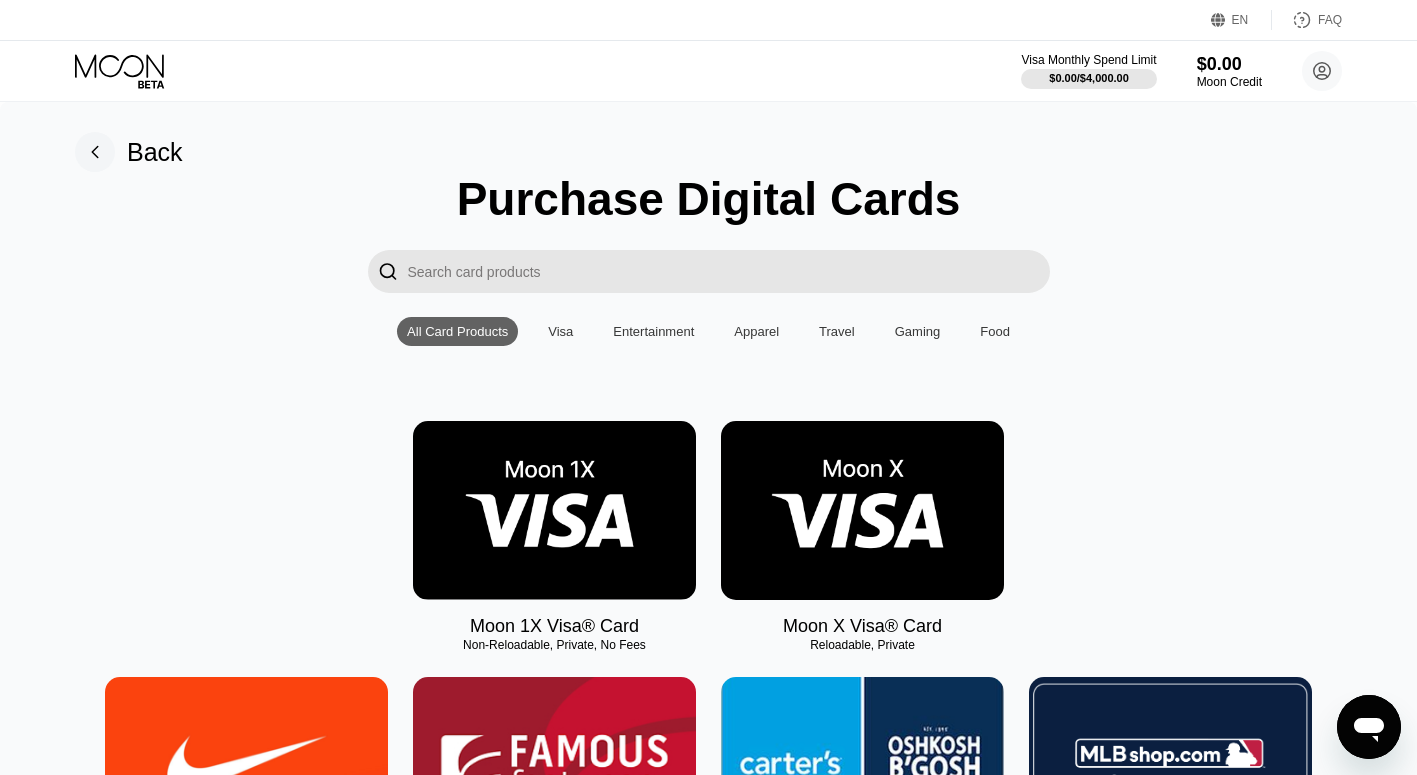 scroll, scrollTop: 0, scrollLeft: 0, axis: both 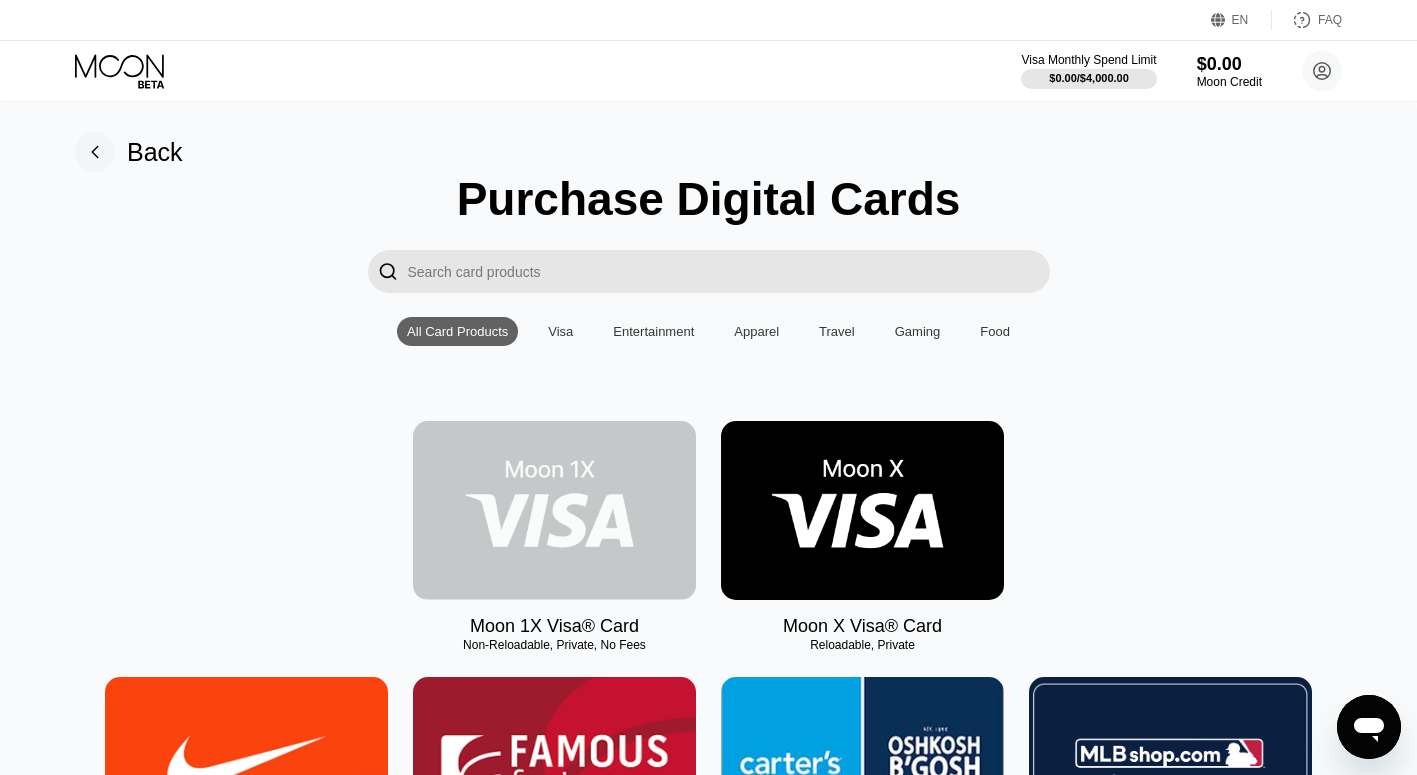 click at bounding box center (554, 510) 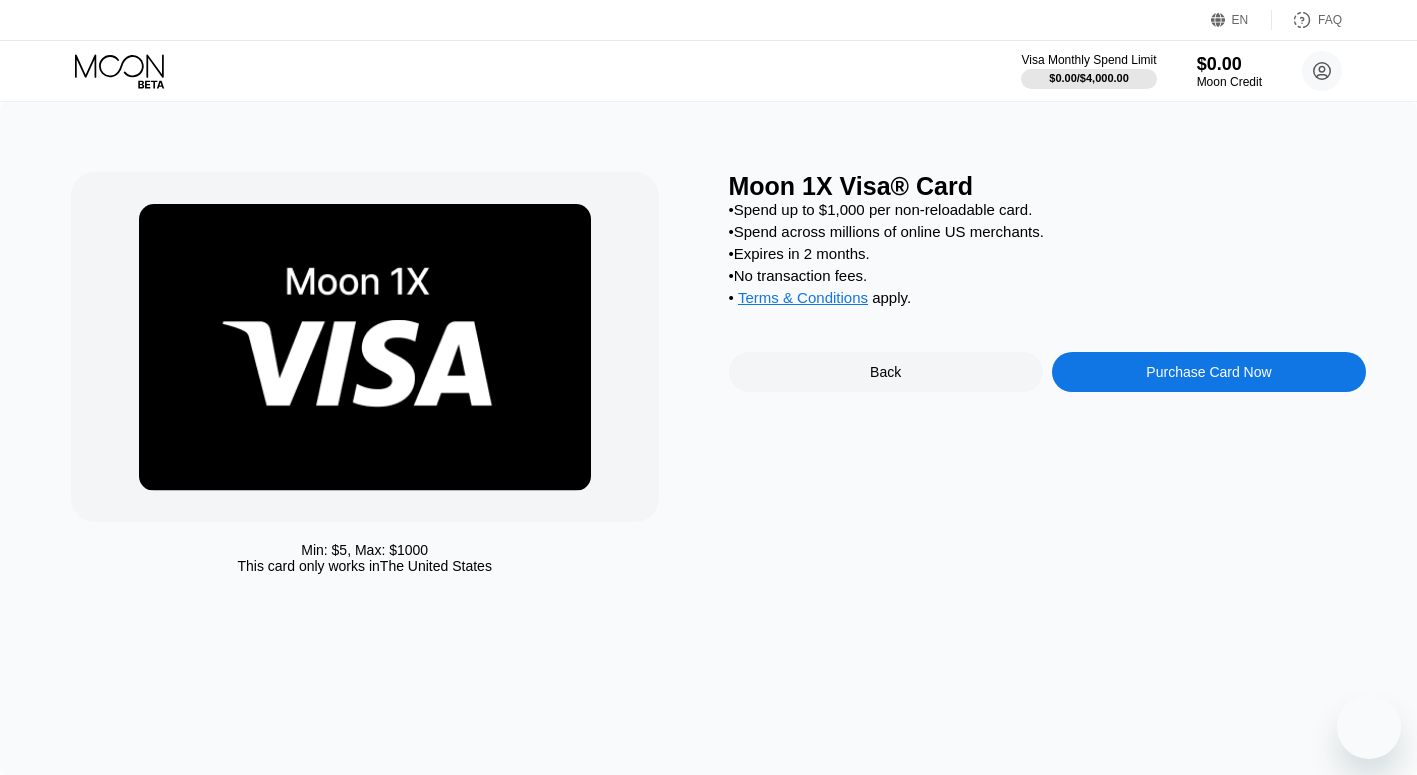 scroll, scrollTop: 0, scrollLeft: 0, axis: both 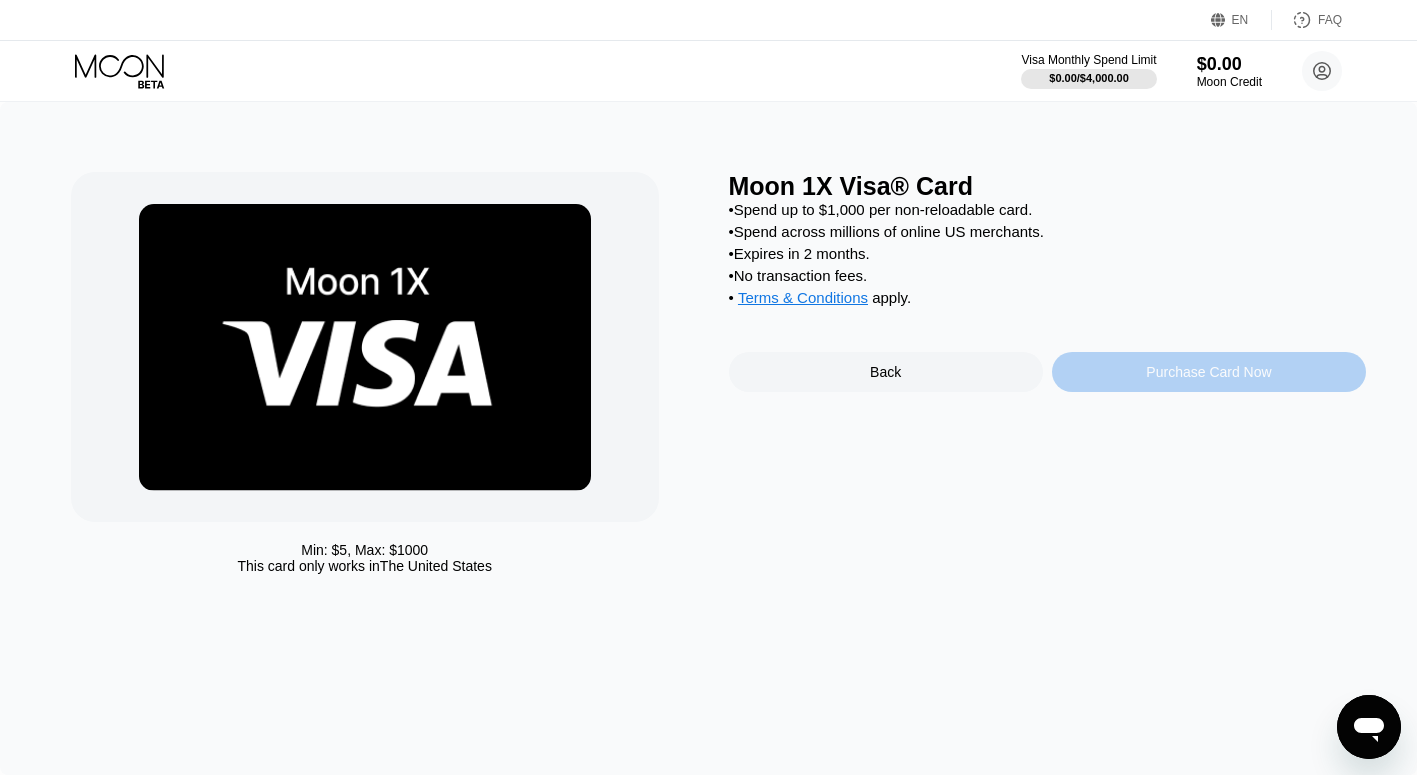 click on "Purchase Card Now" at bounding box center (1209, 372) 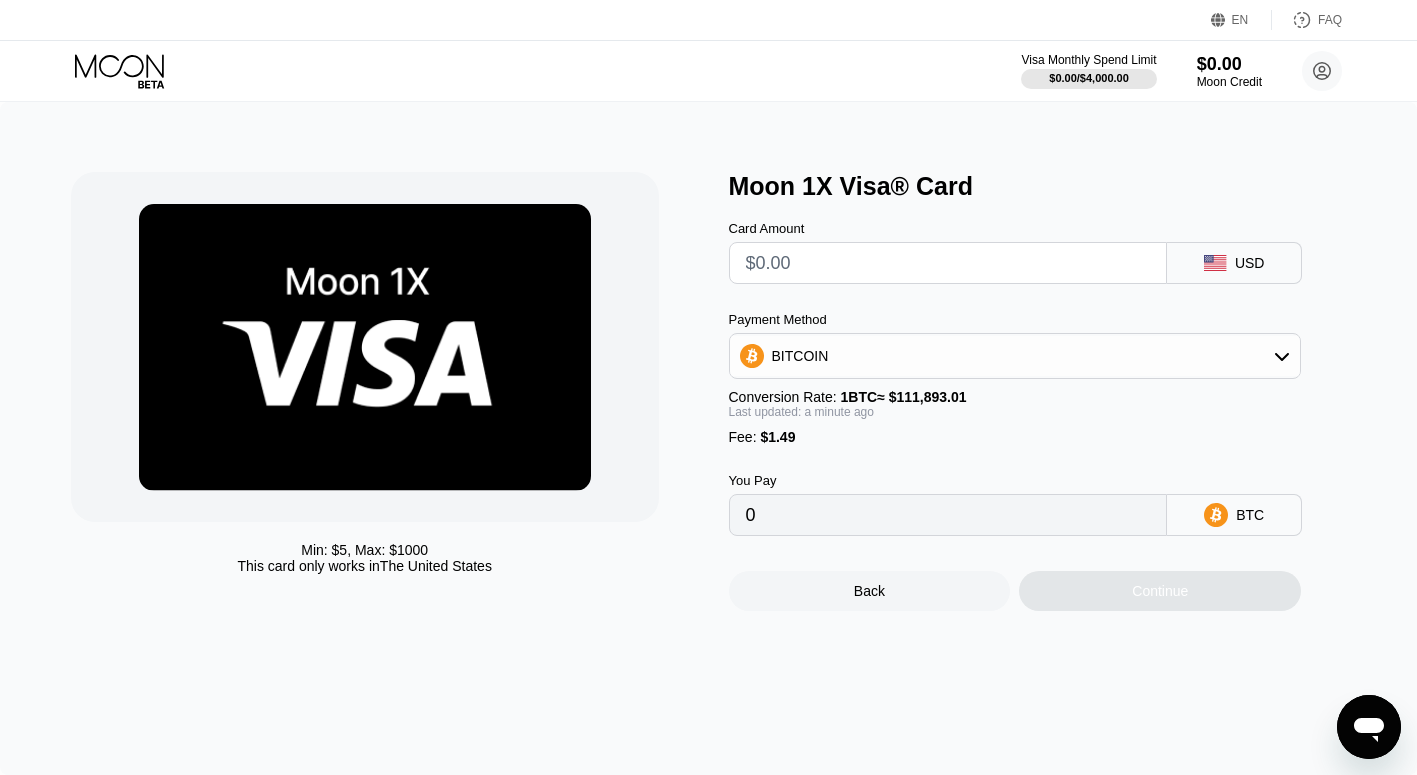 click at bounding box center (948, 263) 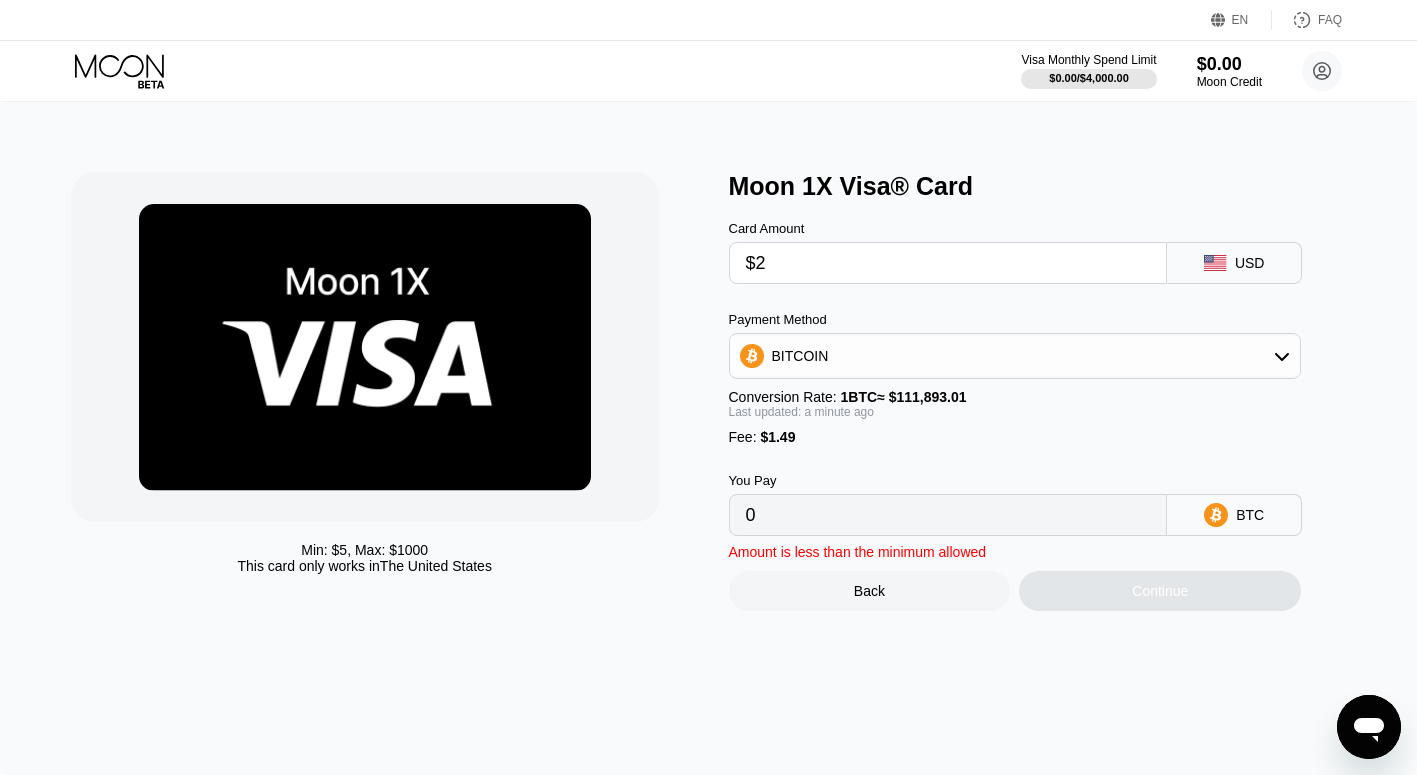 type on "0.00003120" 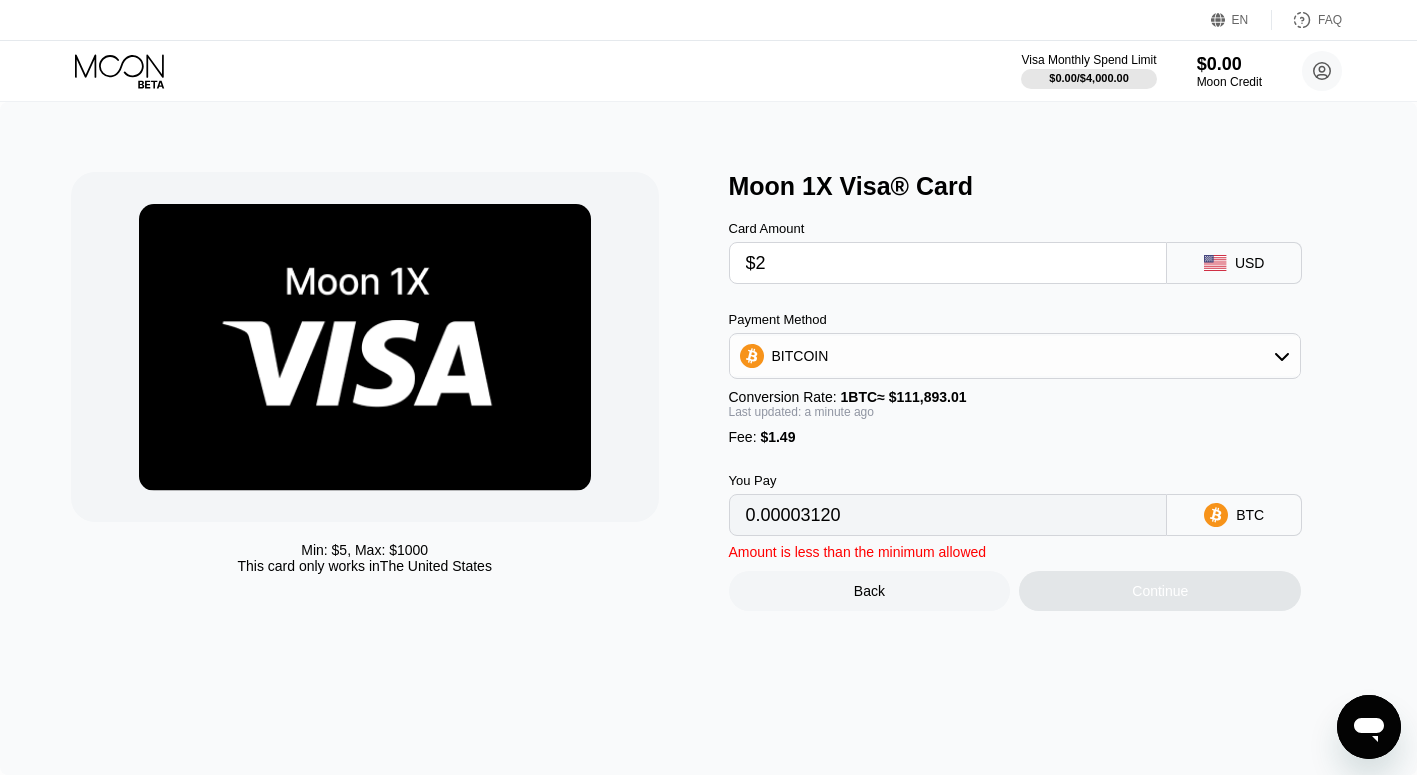 type on "$20" 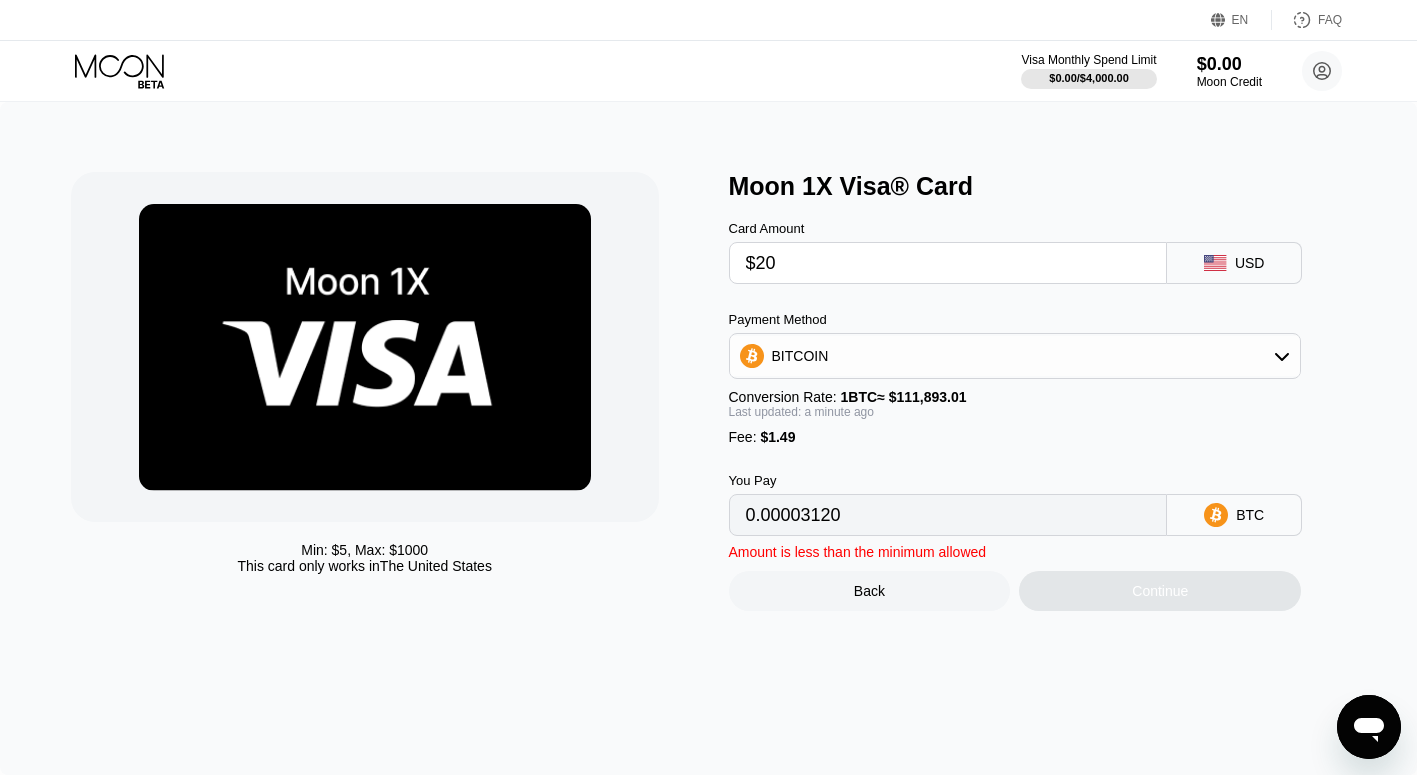 type on "0.00019206" 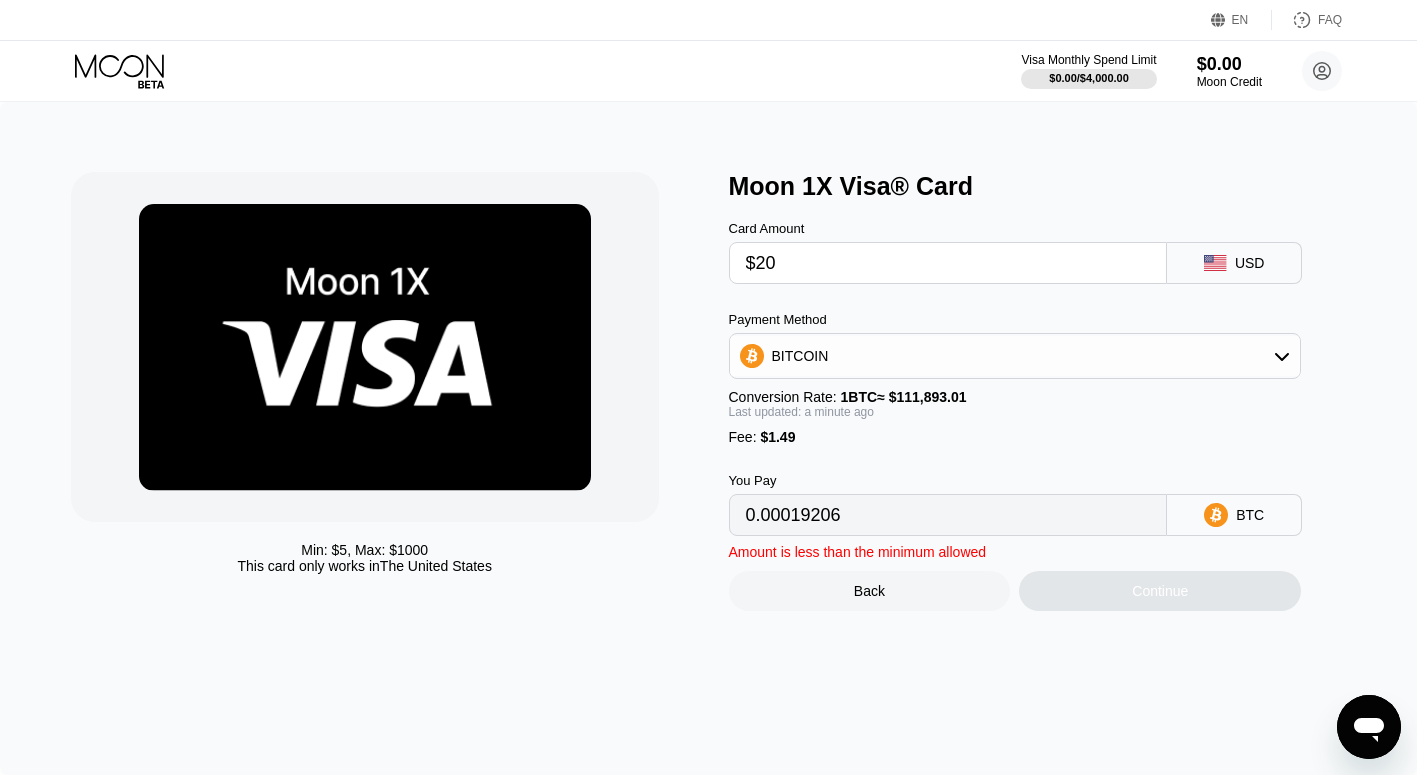 type on "$200" 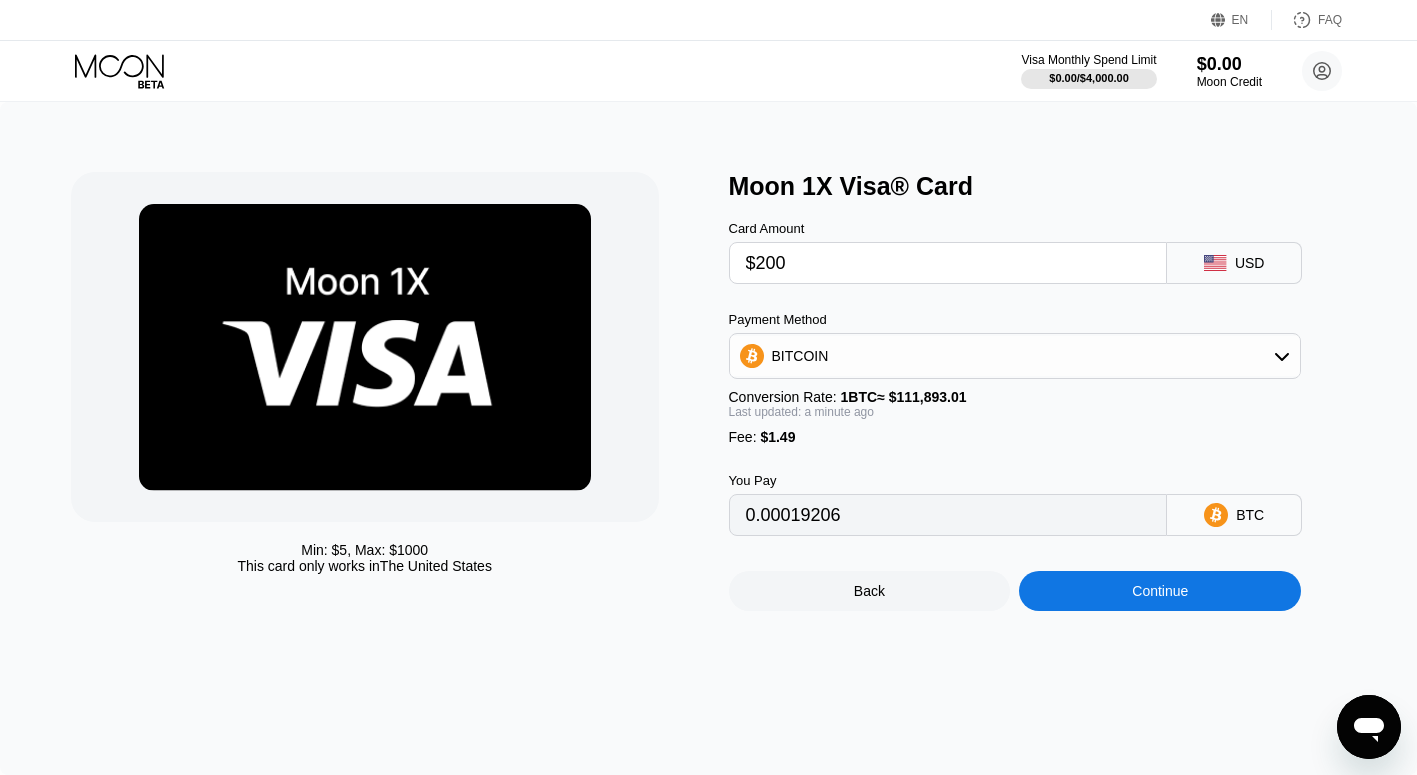 type on "0.00180074" 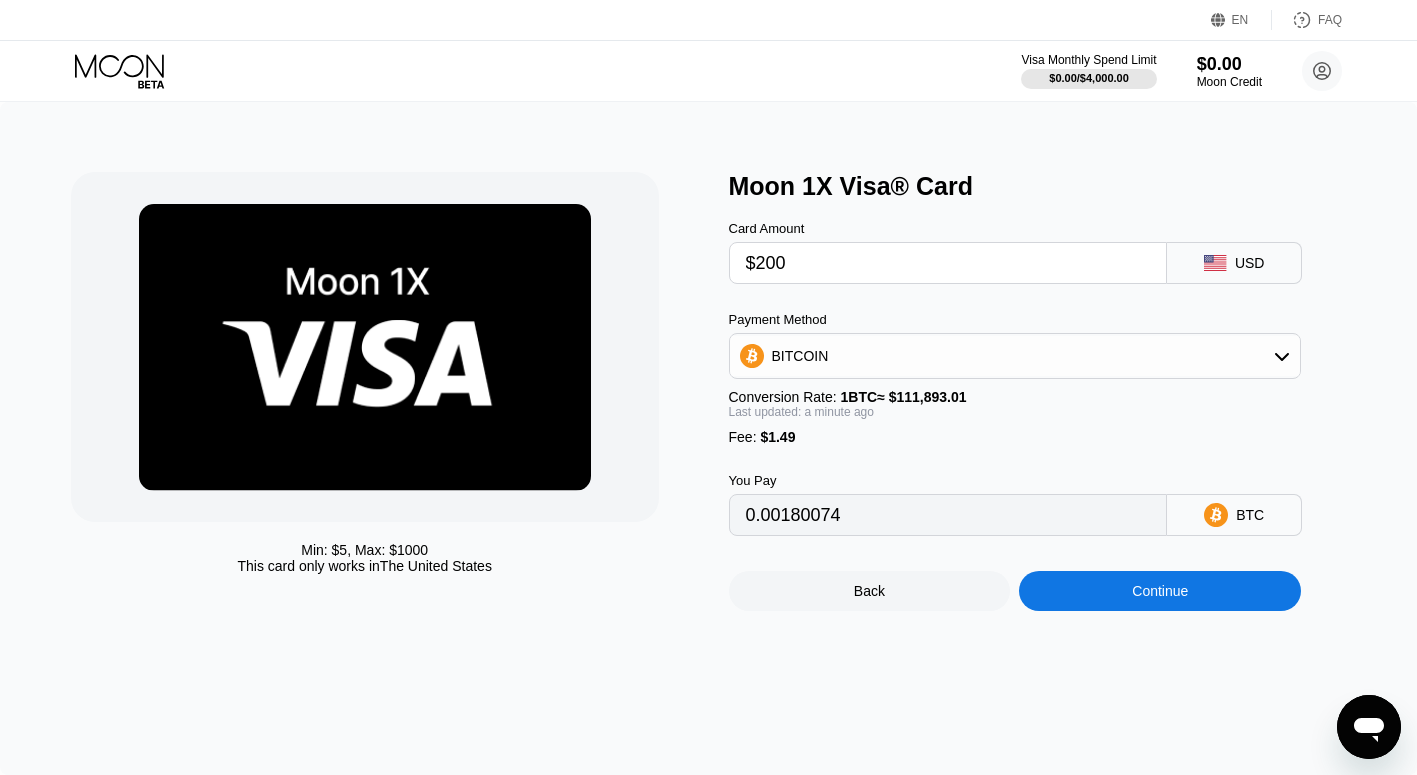 type on "$200" 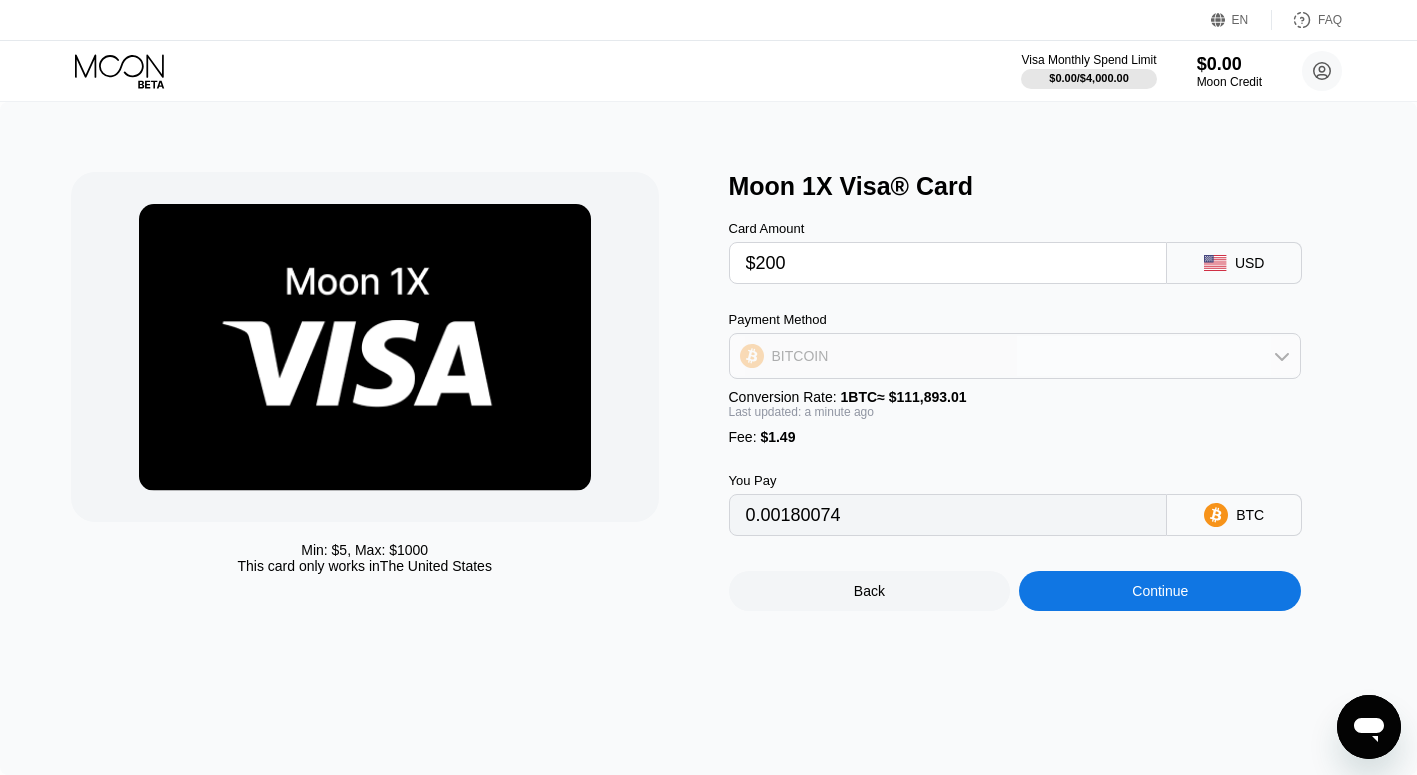 click on "BITCOIN" at bounding box center (1015, 356) 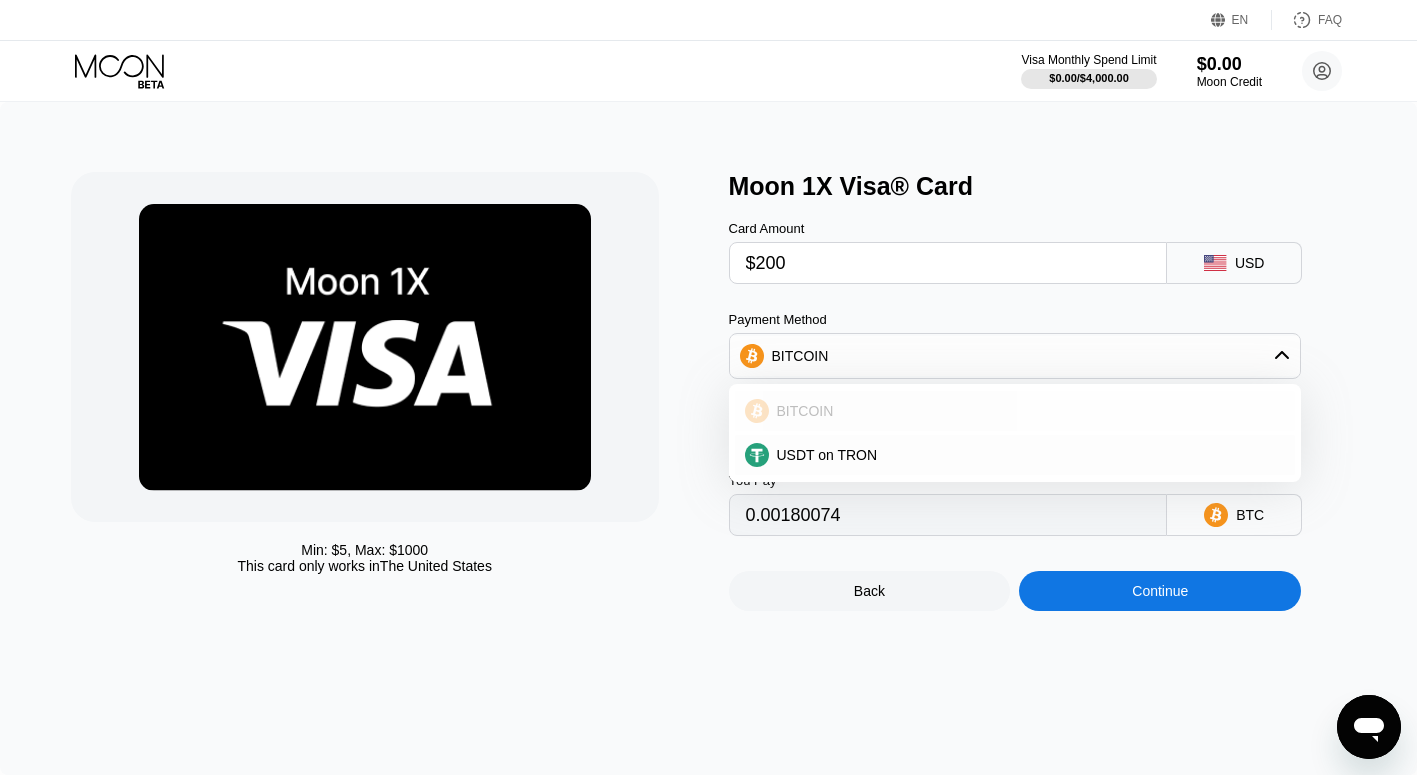 click on "BITCOIN" at bounding box center (805, 411) 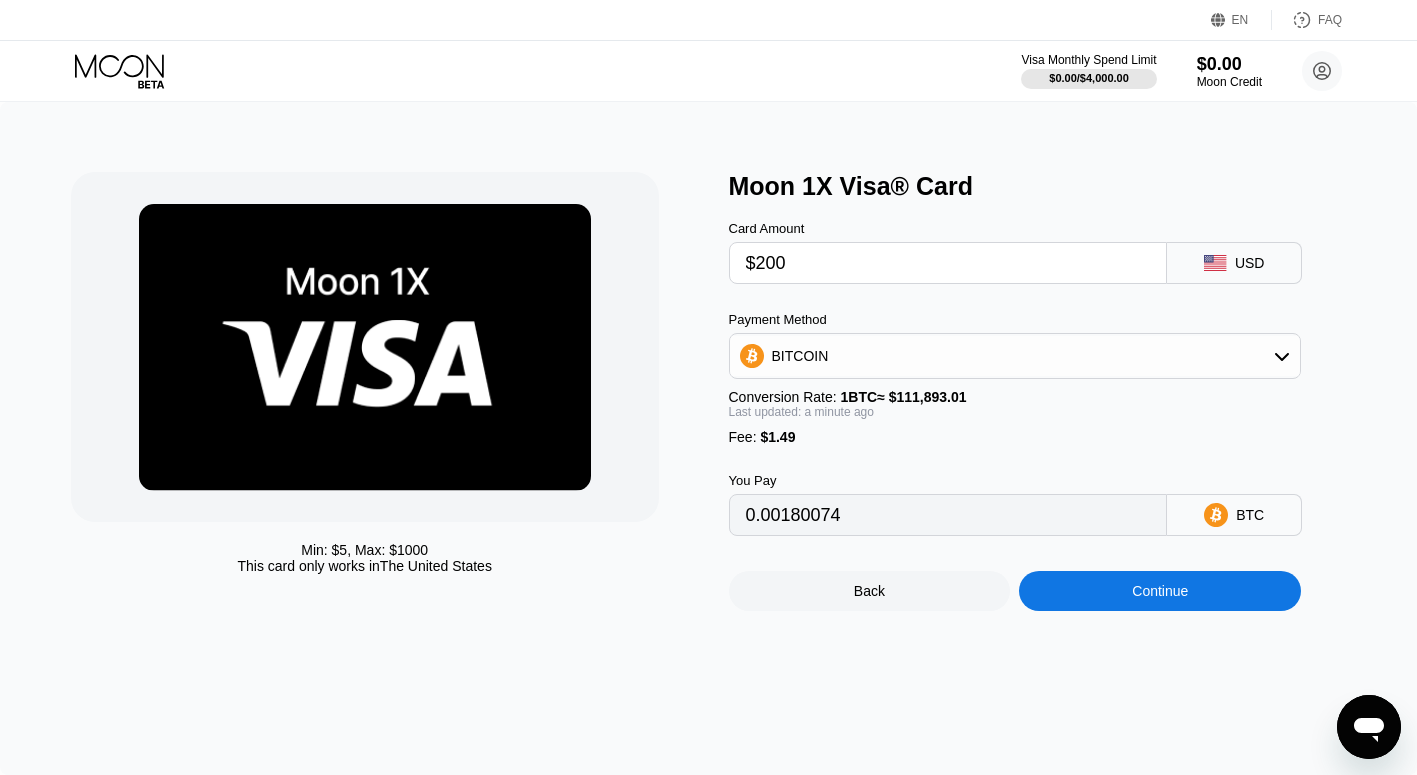 click on "Min: $ 5 , Max: $ 1000 This card only works in [COUNTRY]" at bounding box center [390, 391] 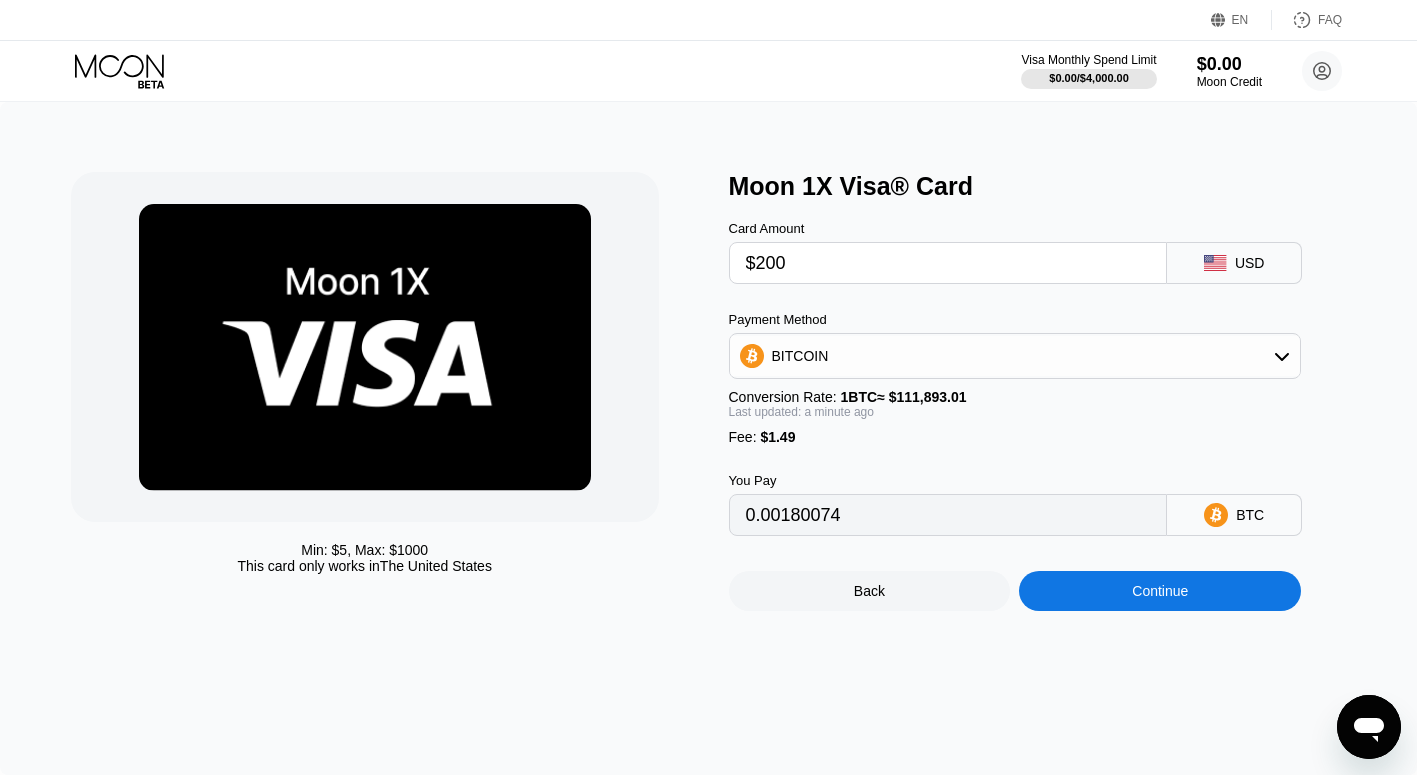 click 